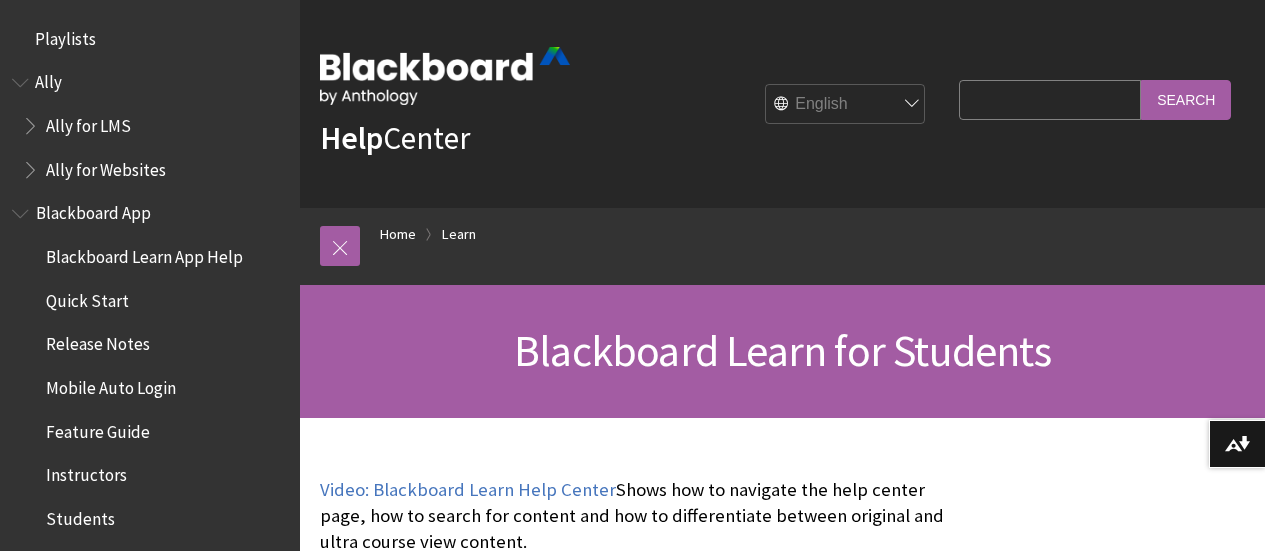 scroll, scrollTop: 0, scrollLeft: 0, axis: both 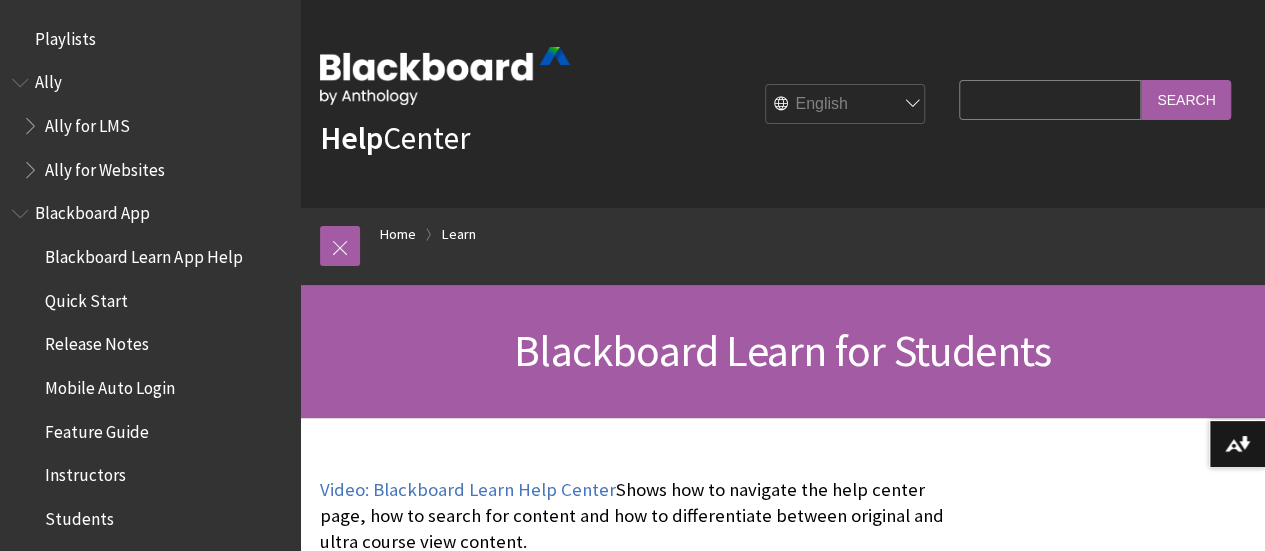 click at bounding box center [445, 76] 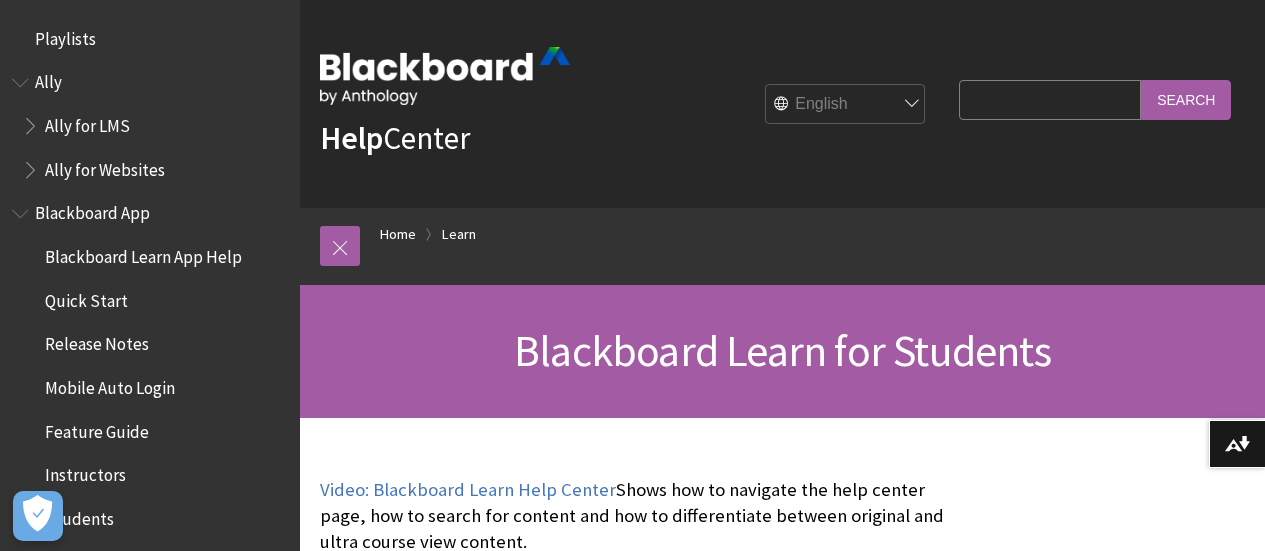 scroll, scrollTop: 0, scrollLeft: 0, axis: both 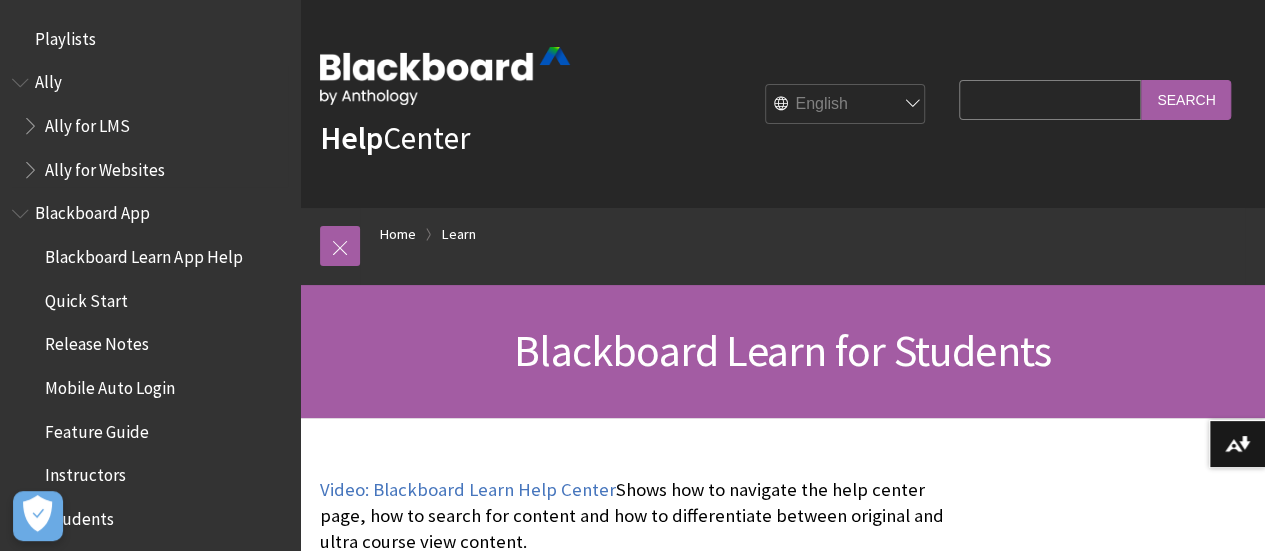 click on "Ally" at bounding box center (48, 79) 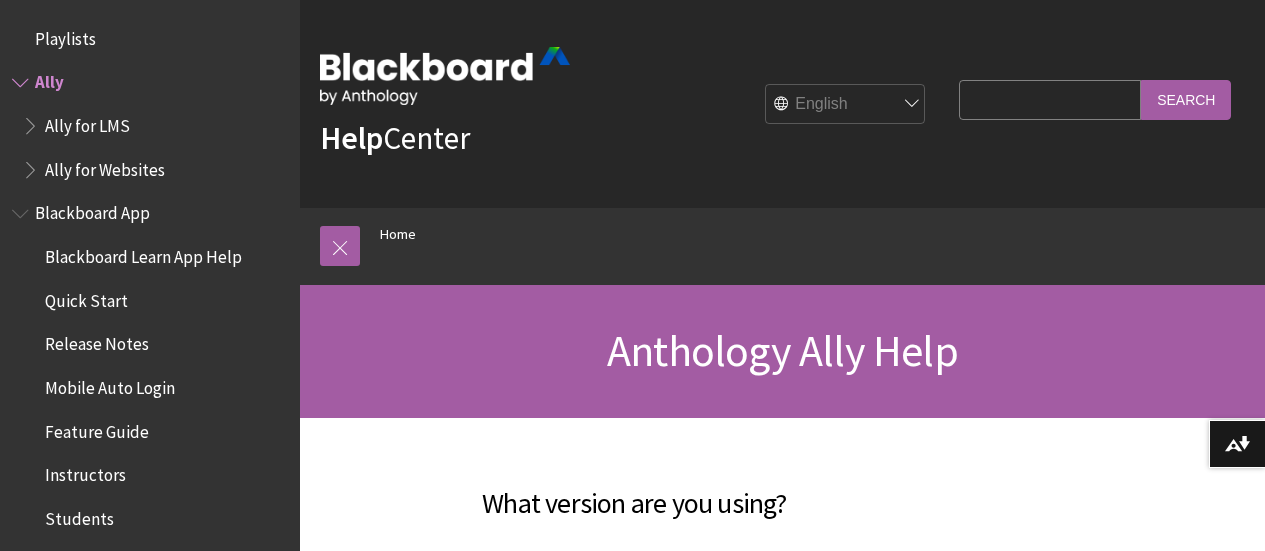 scroll, scrollTop: 0, scrollLeft: 0, axis: both 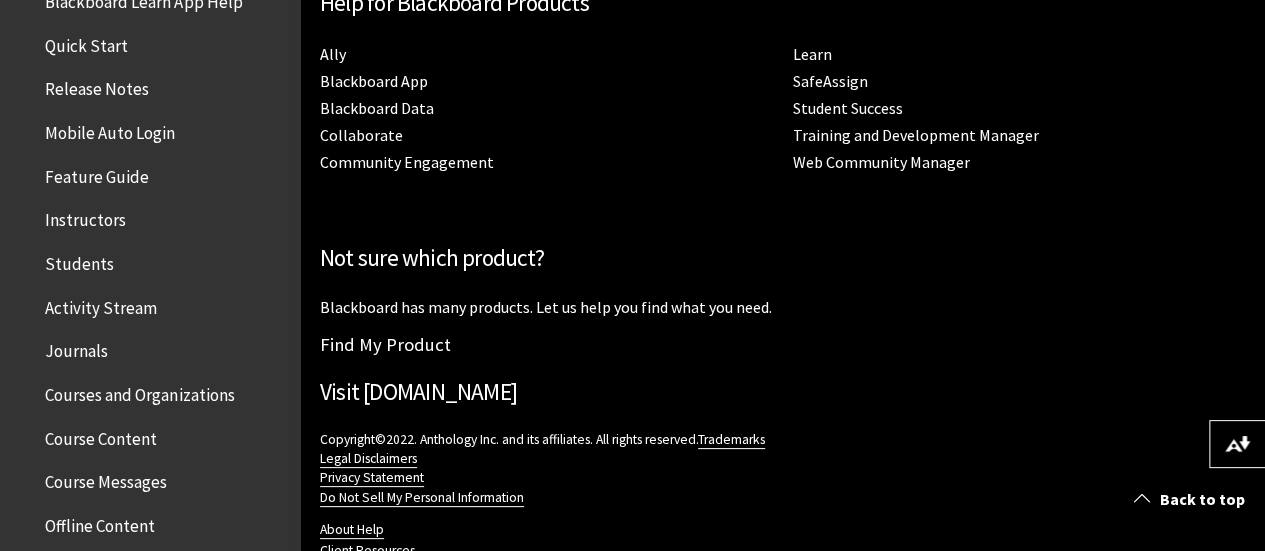 click on "Instructors" at bounding box center (85, 217) 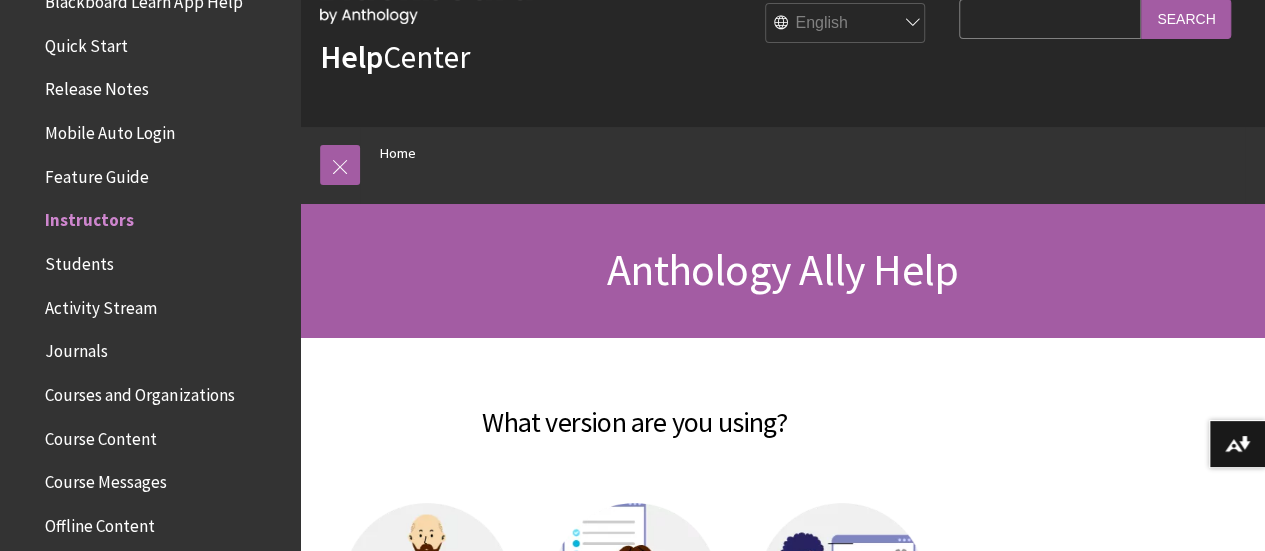 scroll, scrollTop: 0, scrollLeft: 0, axis: both 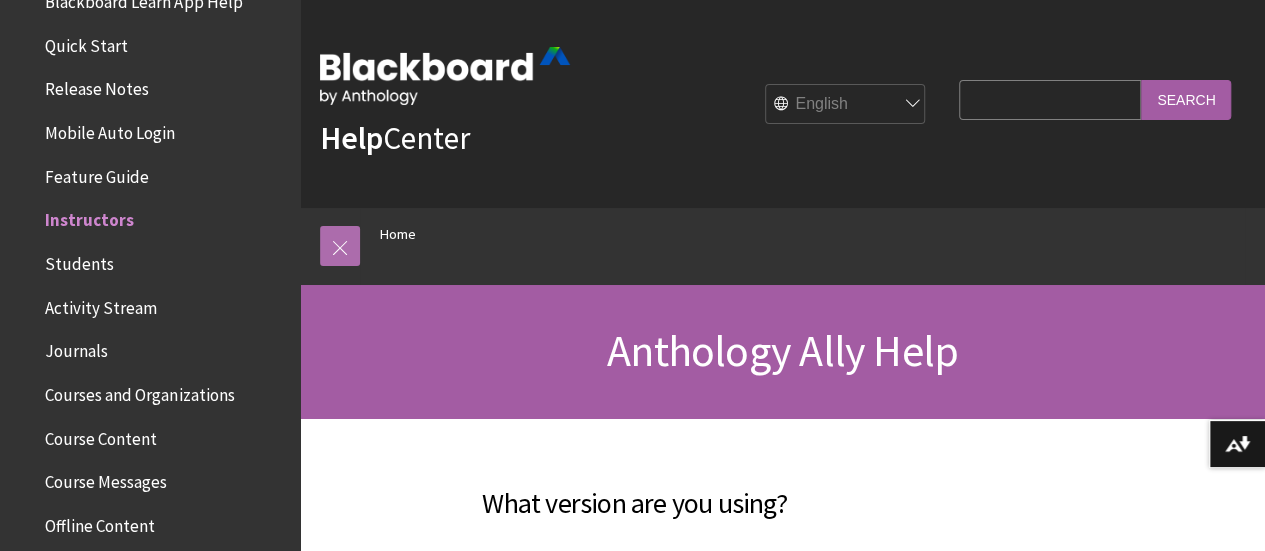 click at bounding box center [340, 246] 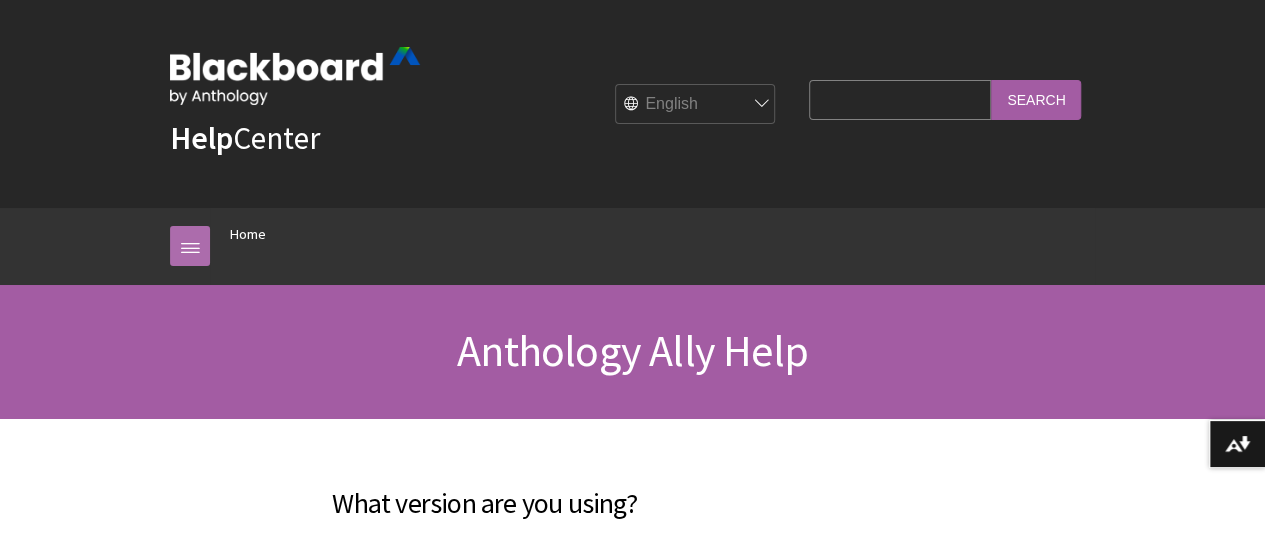click at bounding box center [190, 246] 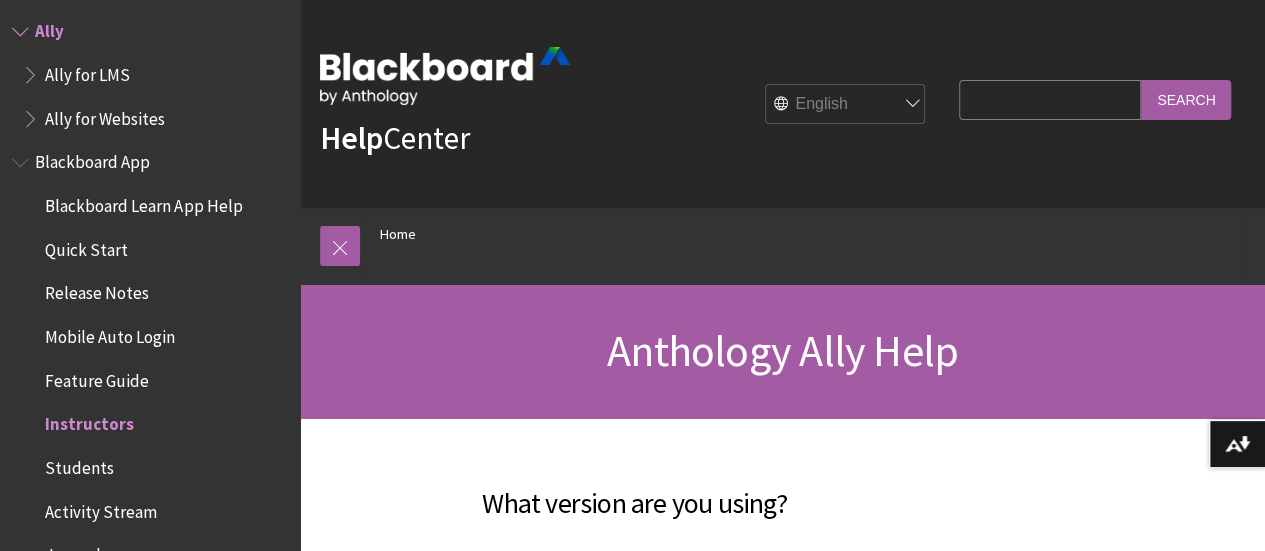 scroll, scrollTop: 0, scrollLeft: 0, axis: both 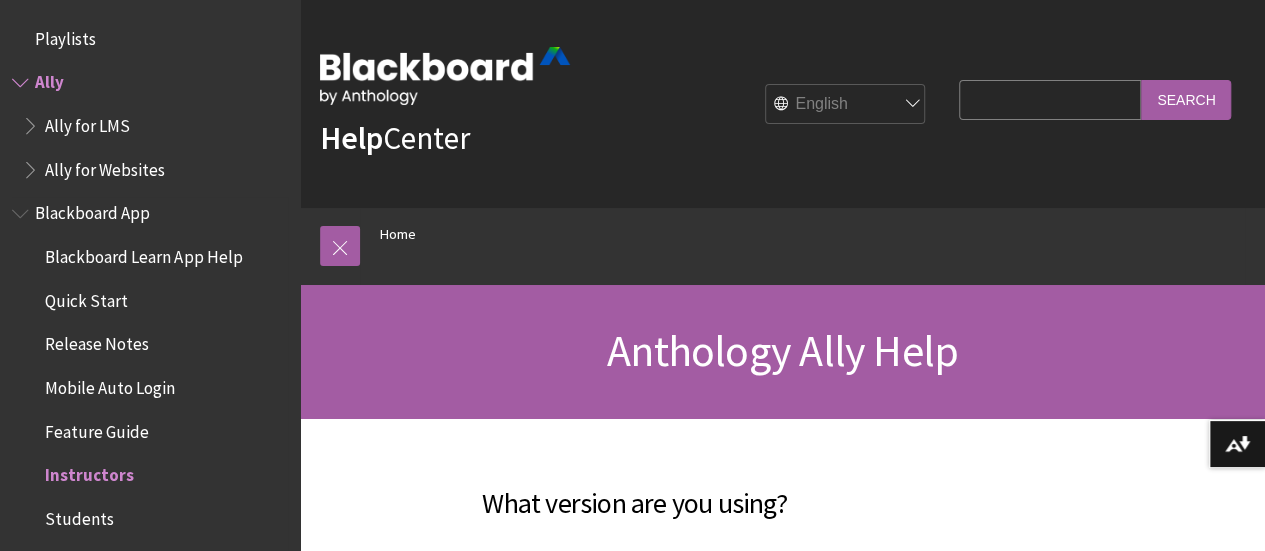 click on "Quick Start" at bounding box center (155, 301) 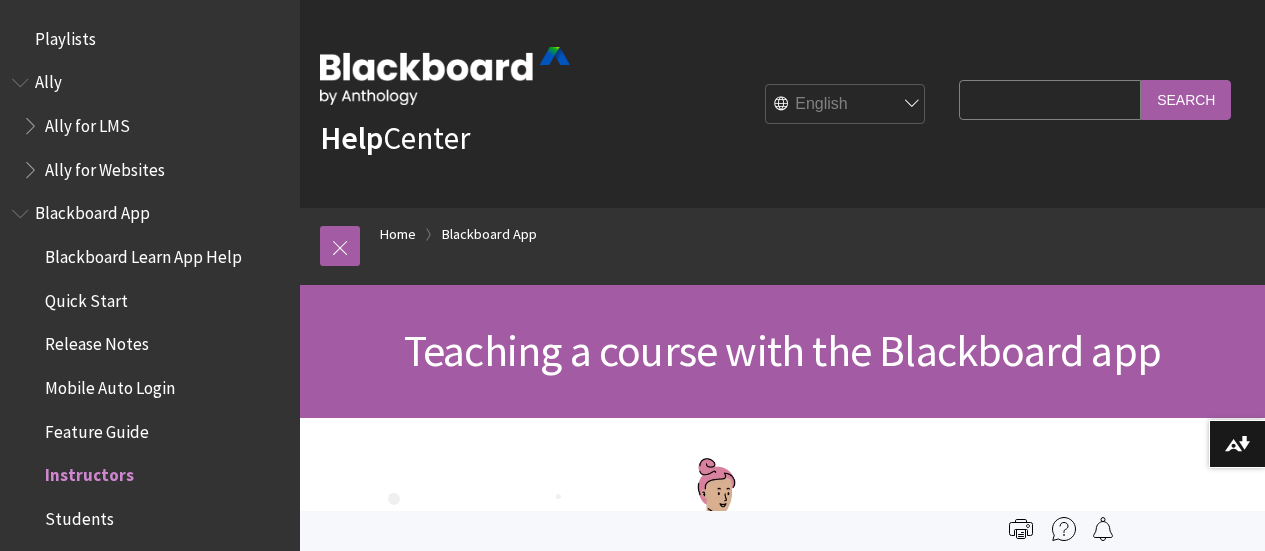 scroll, scrollTop: 0, scrollLeft: 0, axis: both 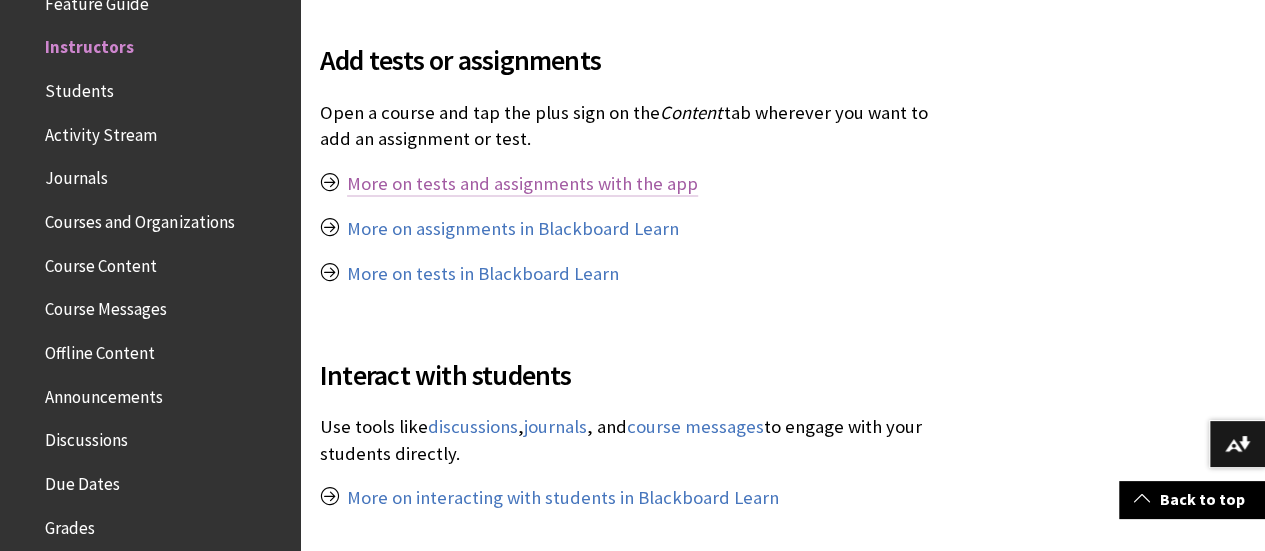 click on "More on tests and assignments with the app" at bounding box center [522, 184] 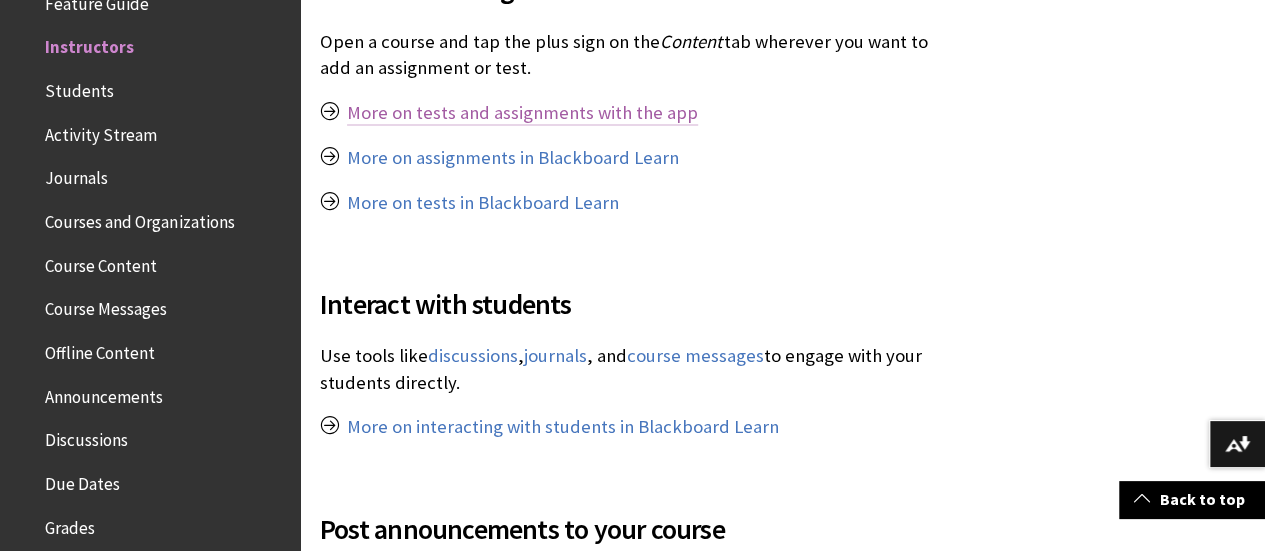 scroll, scrollTop: 1570, scrollLeft: 0, axis: vertical 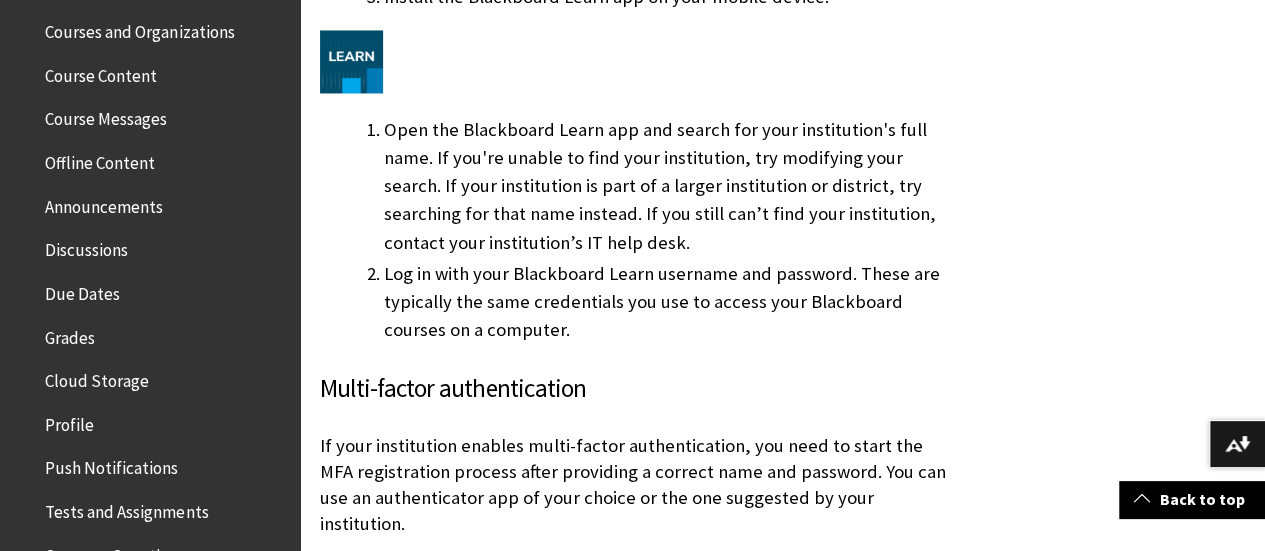 click on "Grades" at bounding box center (155, 338) 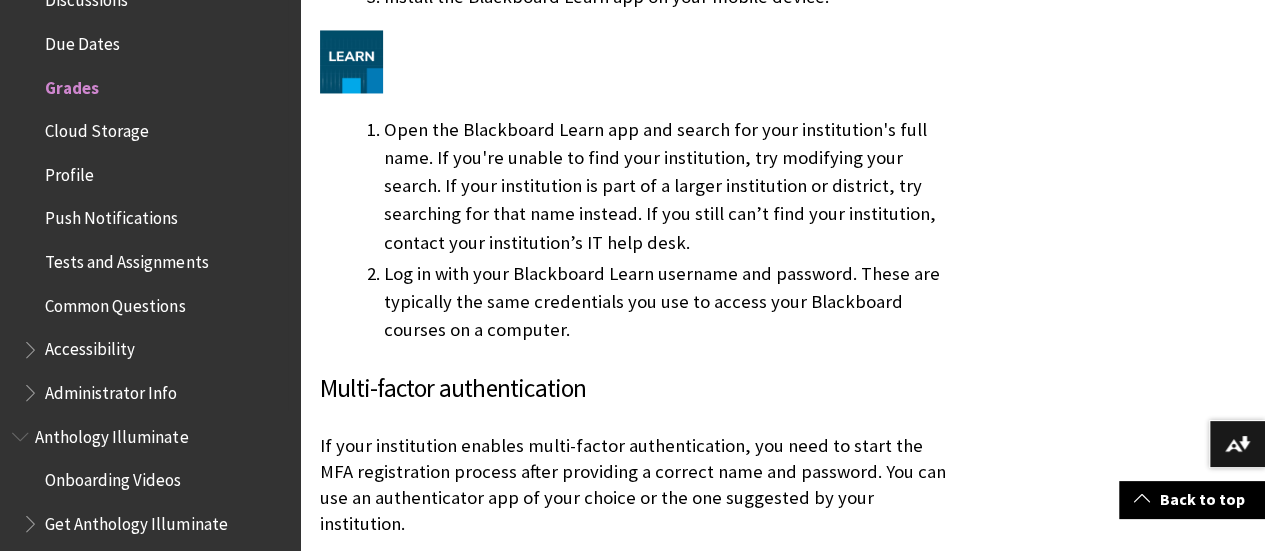 scroll, scrollTop: 910, scrollLeft: 0, axis: vertical 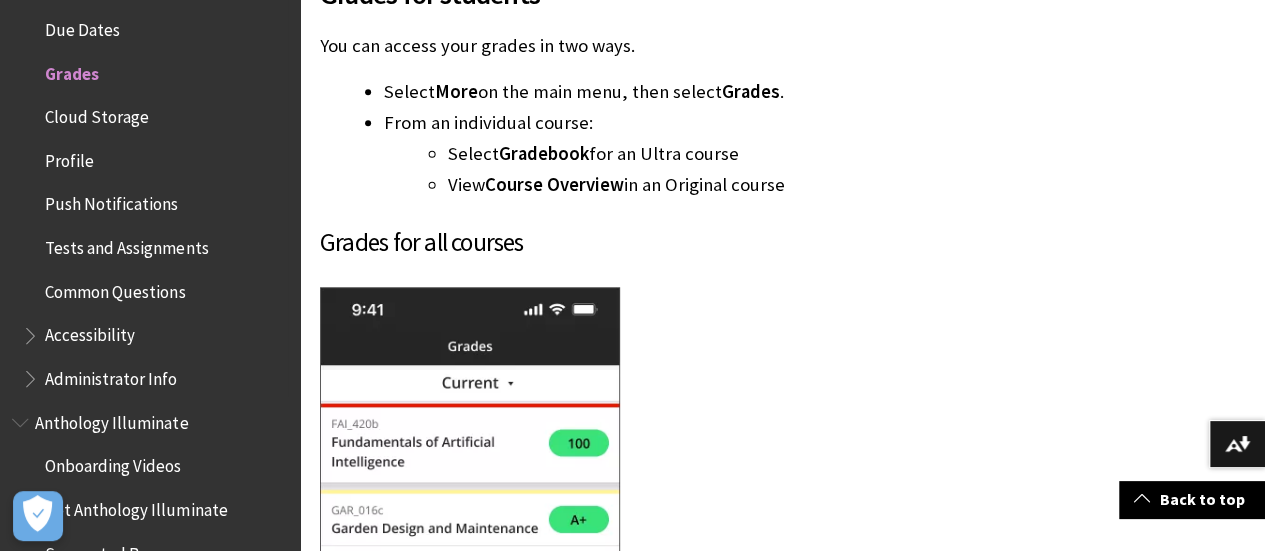 click on "Tests and Assignments" at bounding box center [126, 244] 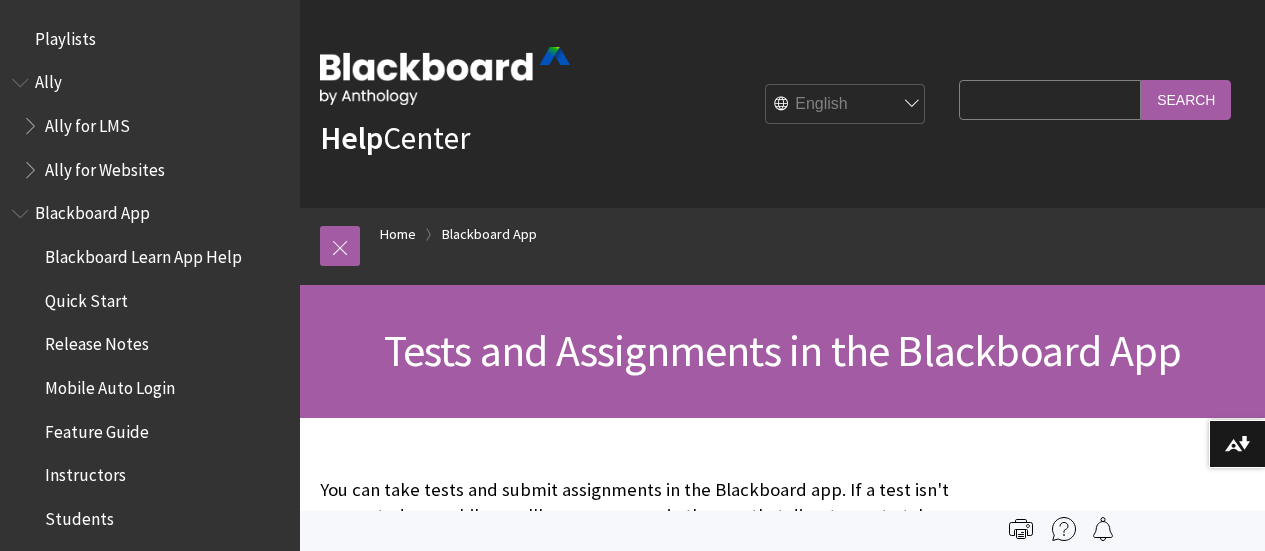 scroll, scrollTop: 0, scrollLeft: 0, axis: both 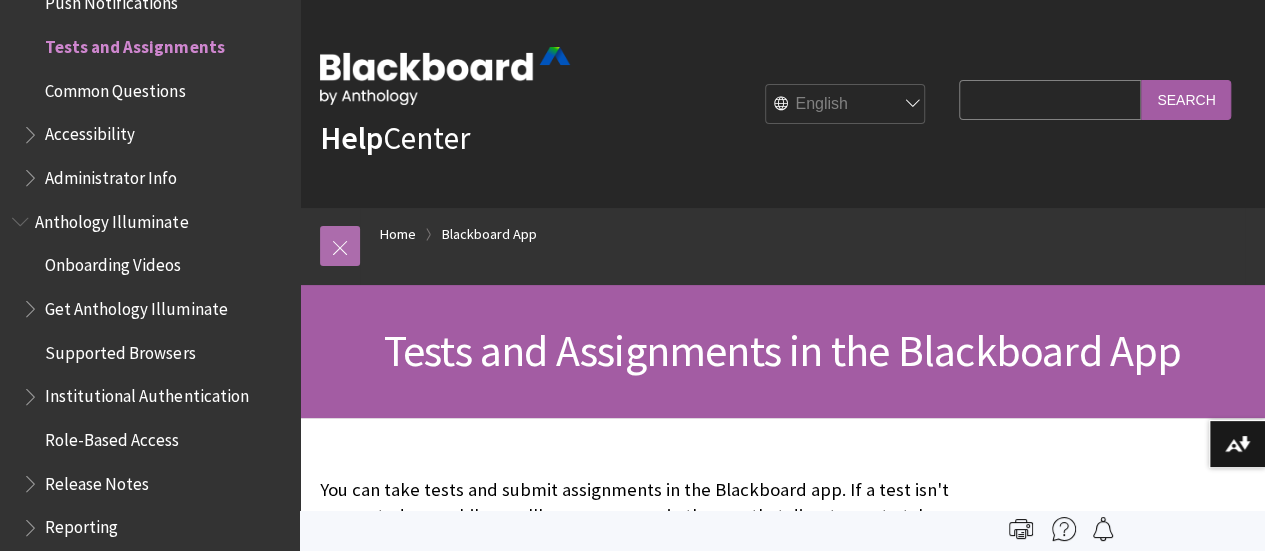 click at bounding box center [340, 246] 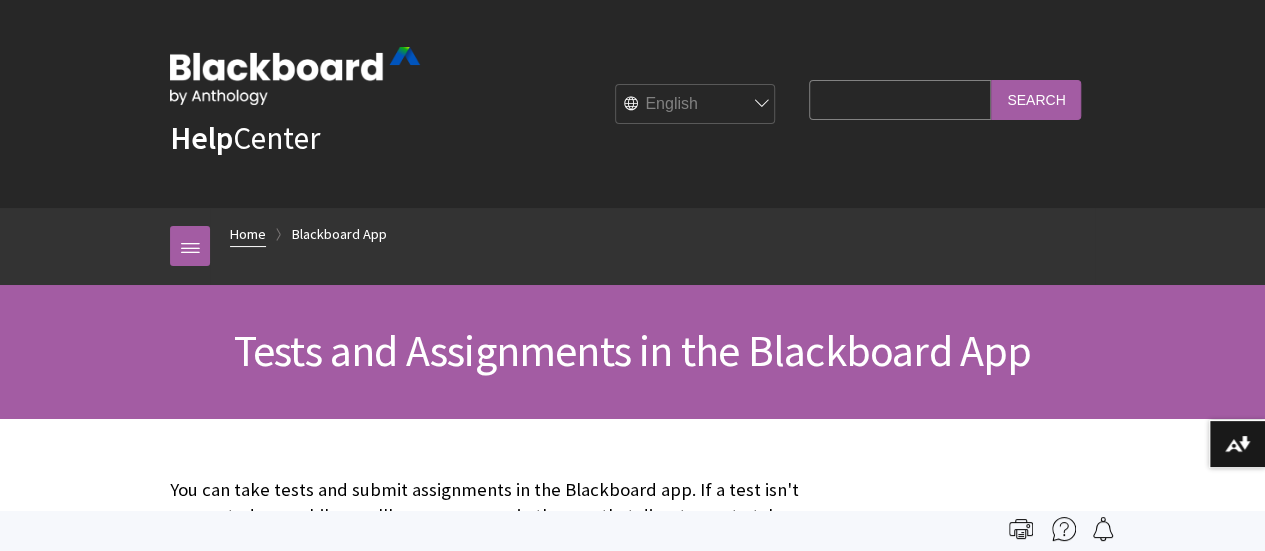 click on "Home" at bounding box center [248, 234] 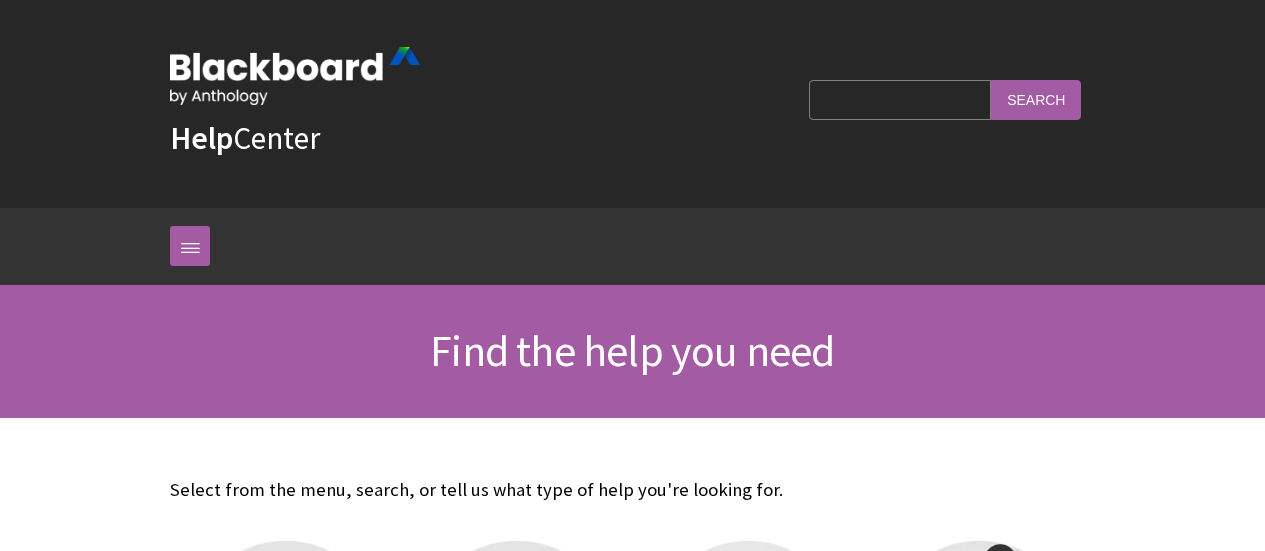 scroll, scrollTop: 0, scrollLeft: 0, axis: both 